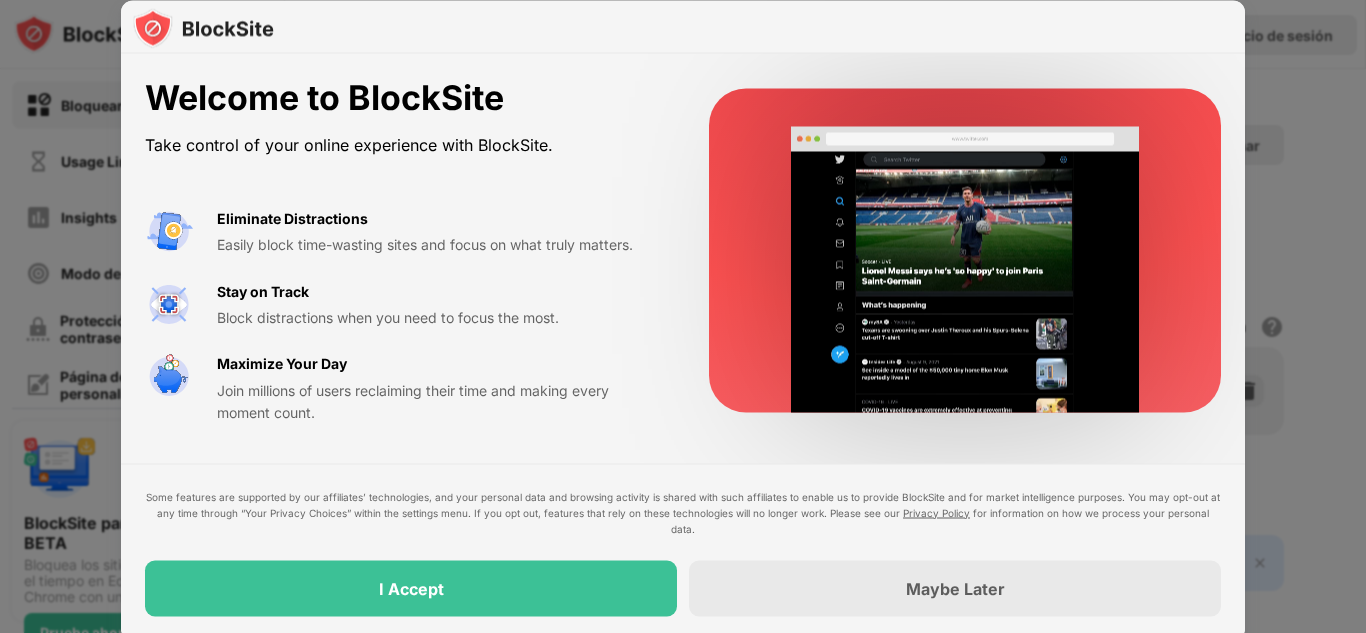 scroll, scrollTop: 0, scrollLeft: 0, axis: both 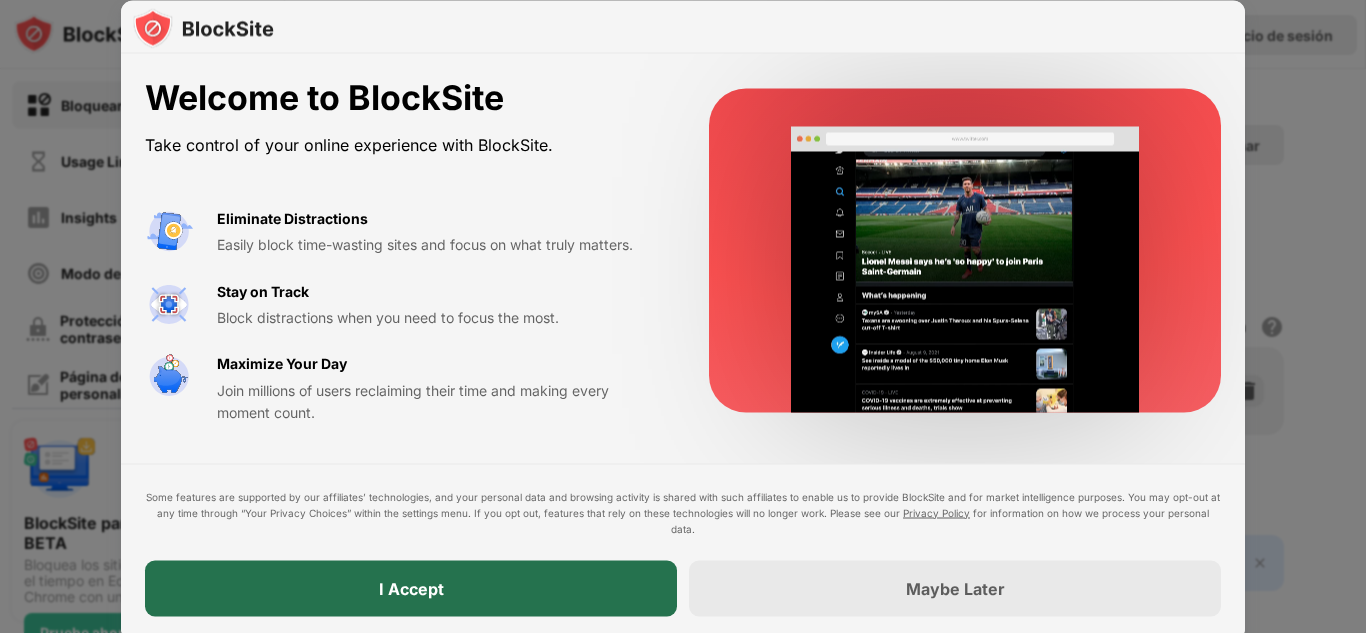 click on "I Accept" at bounding box center [411, 588] 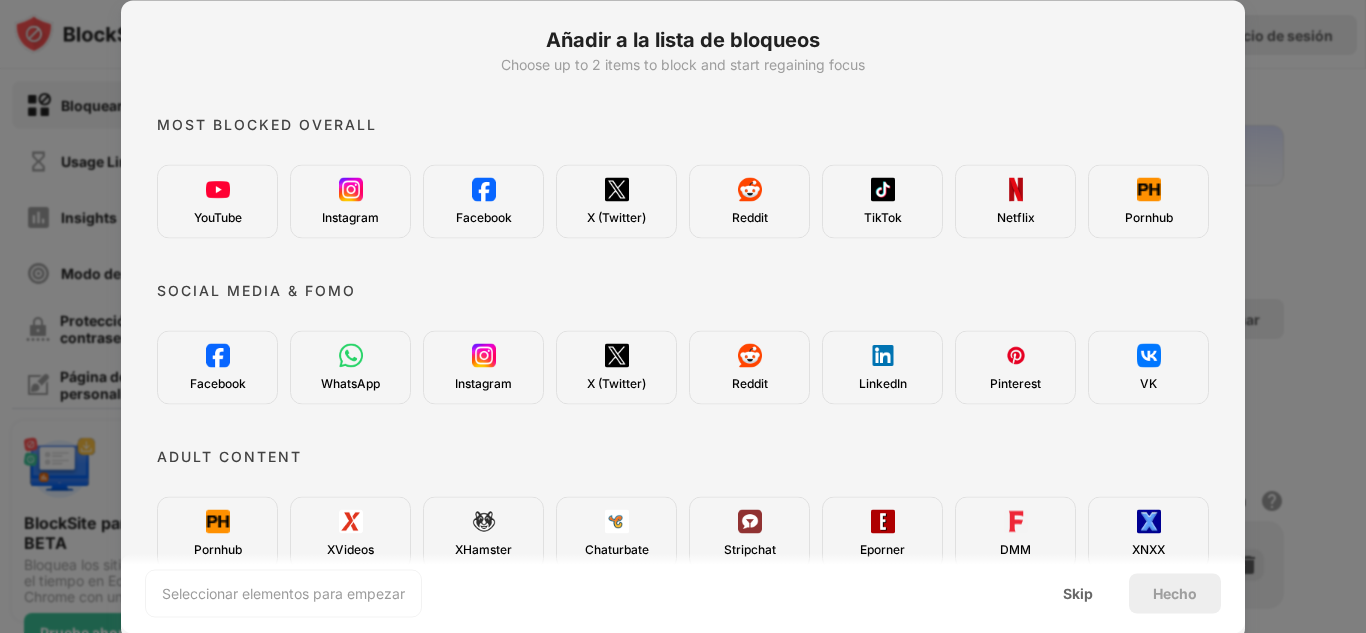 scroll, scrollTop: 0, scrollLeft: 0, axis: both 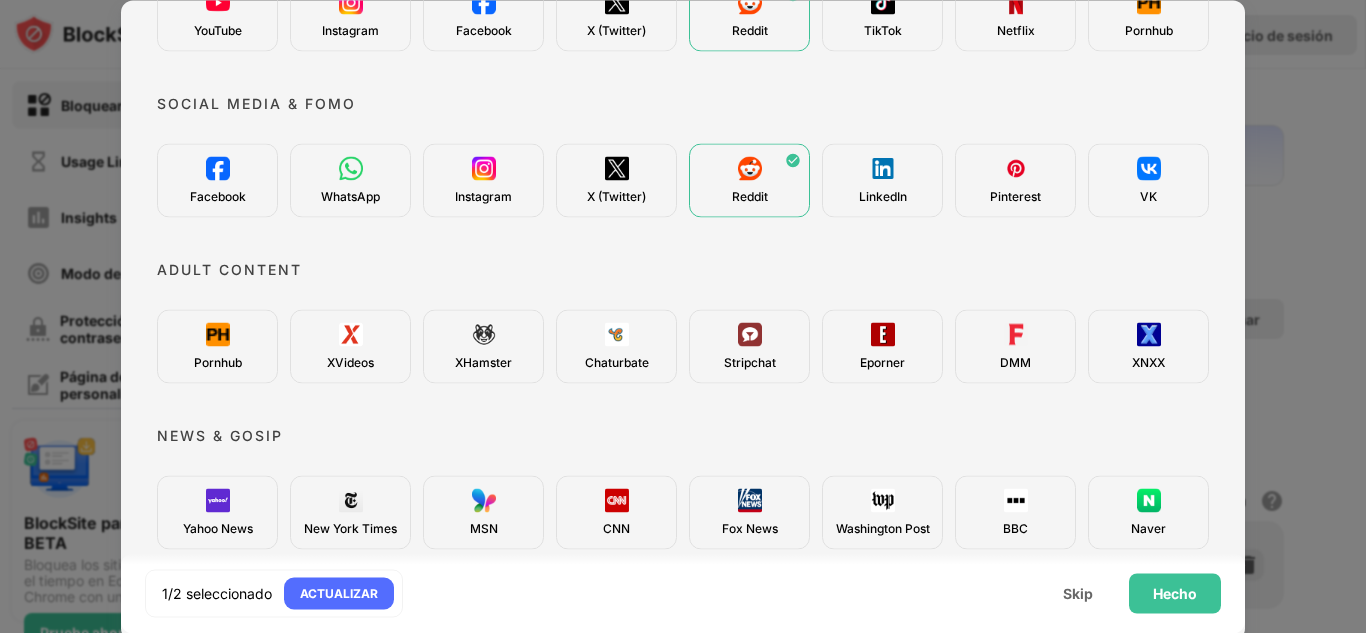 click on "Pornhub" at bounding box center (217, 346) 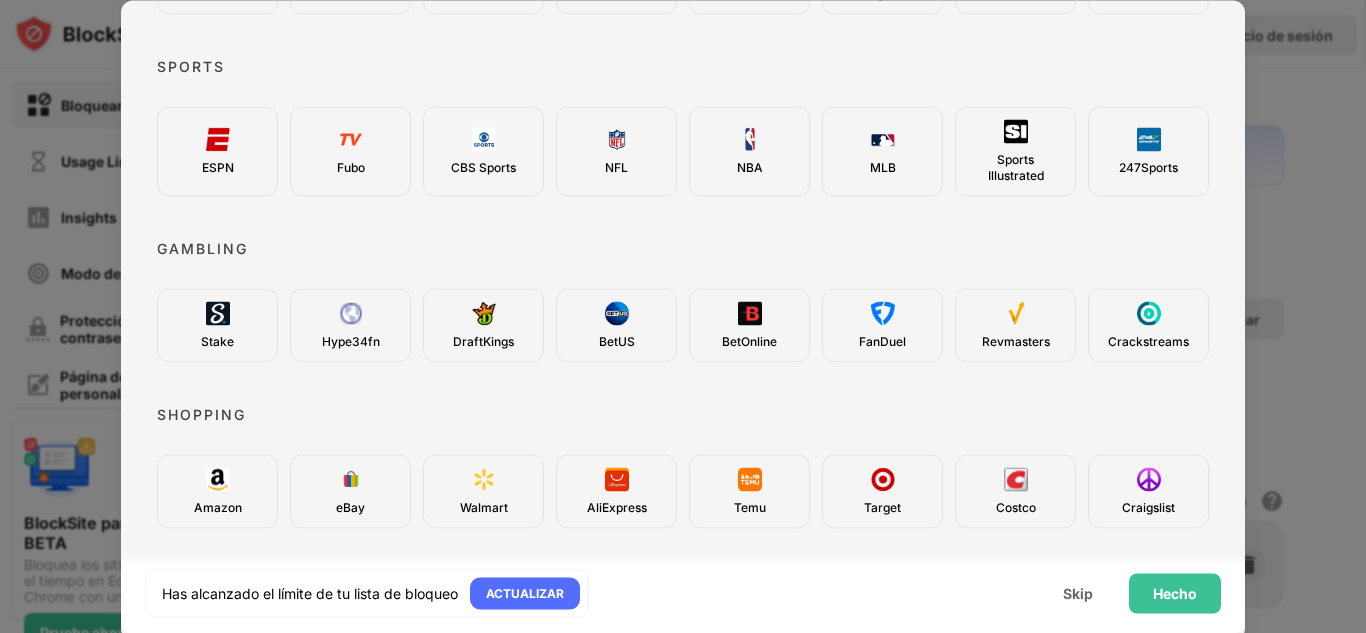 scroll, scrollTop: 0, scrollLeft: 0, axis: both 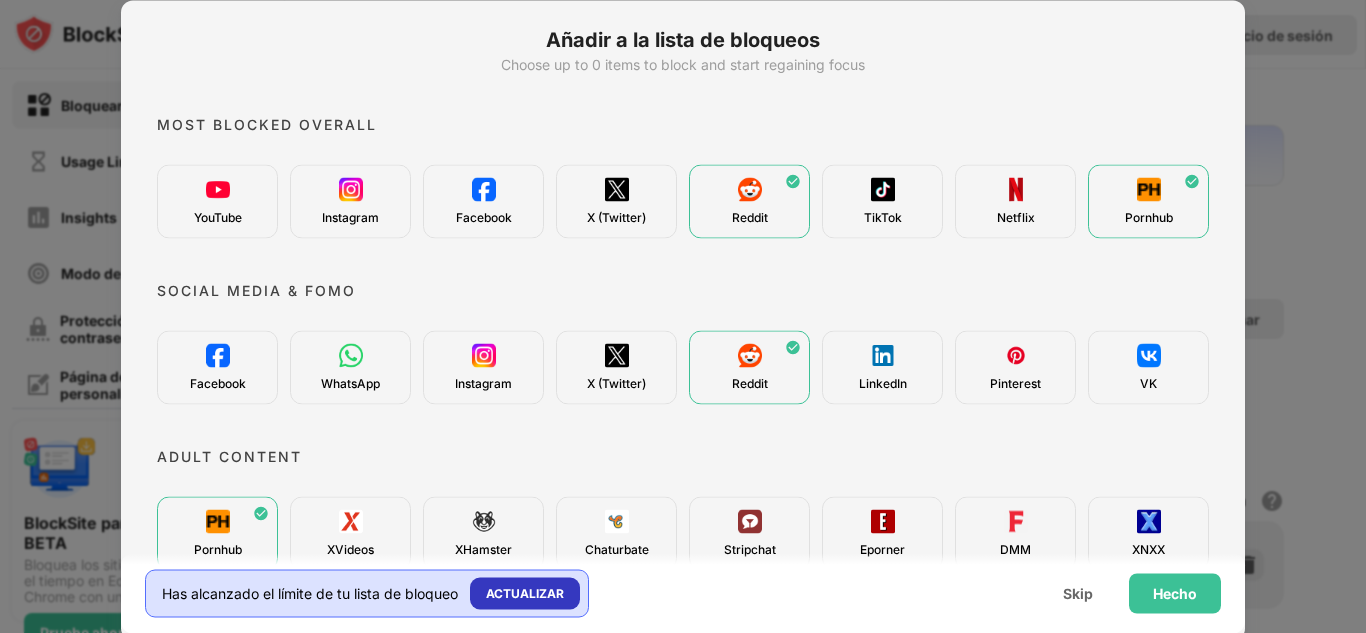 click on "ACTUALIZAR" at bounding box center [525, 593] 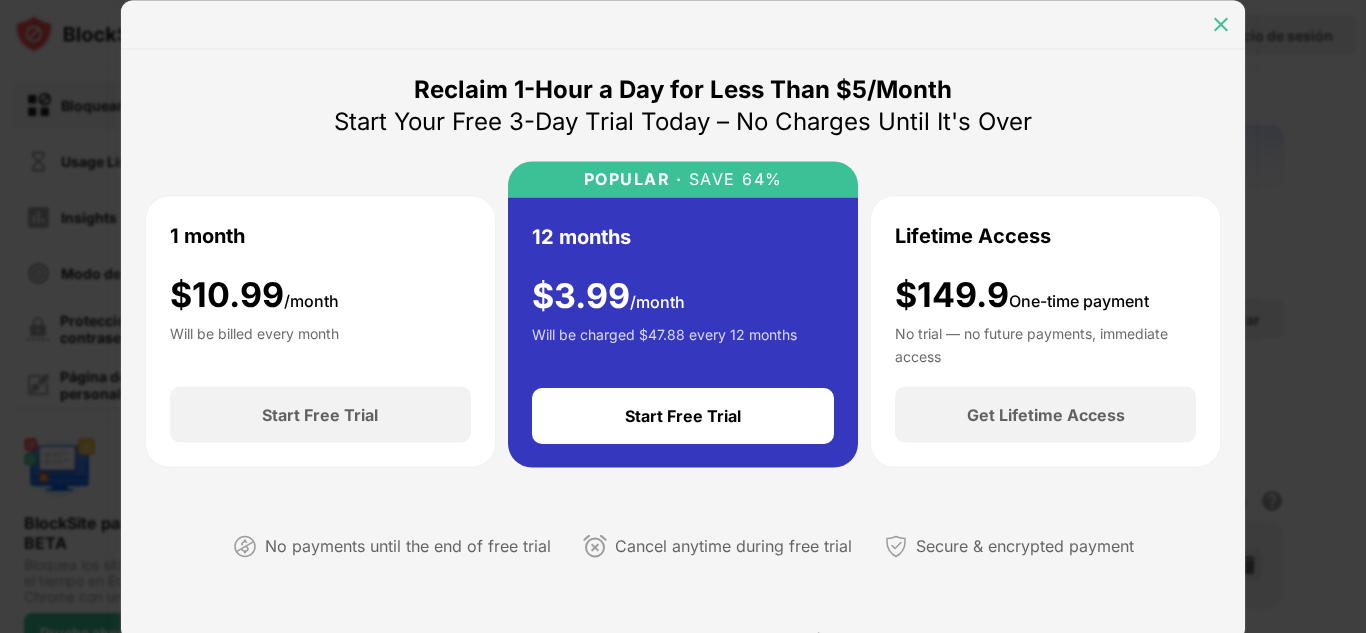 click at bounding box center [1221, 24] 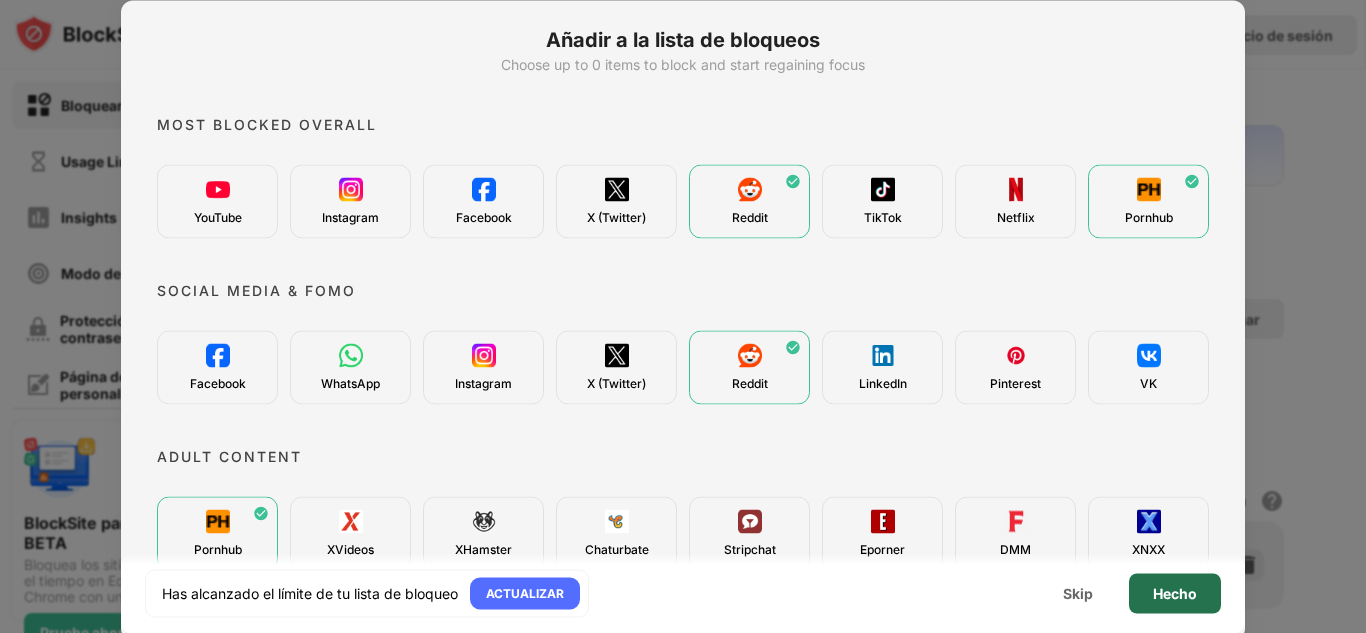click on "Hecho" at bounding box center (1175, 593) 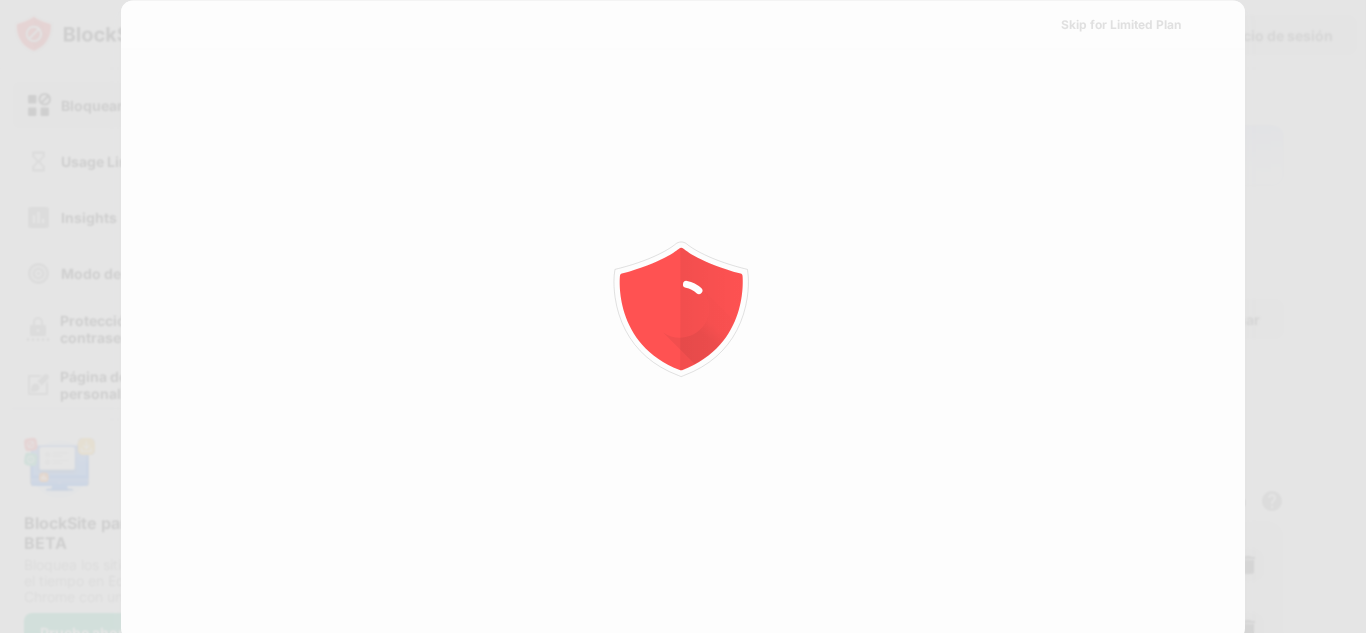 scroll, scrollTop: 0, scrollLeft: 0, axis: both 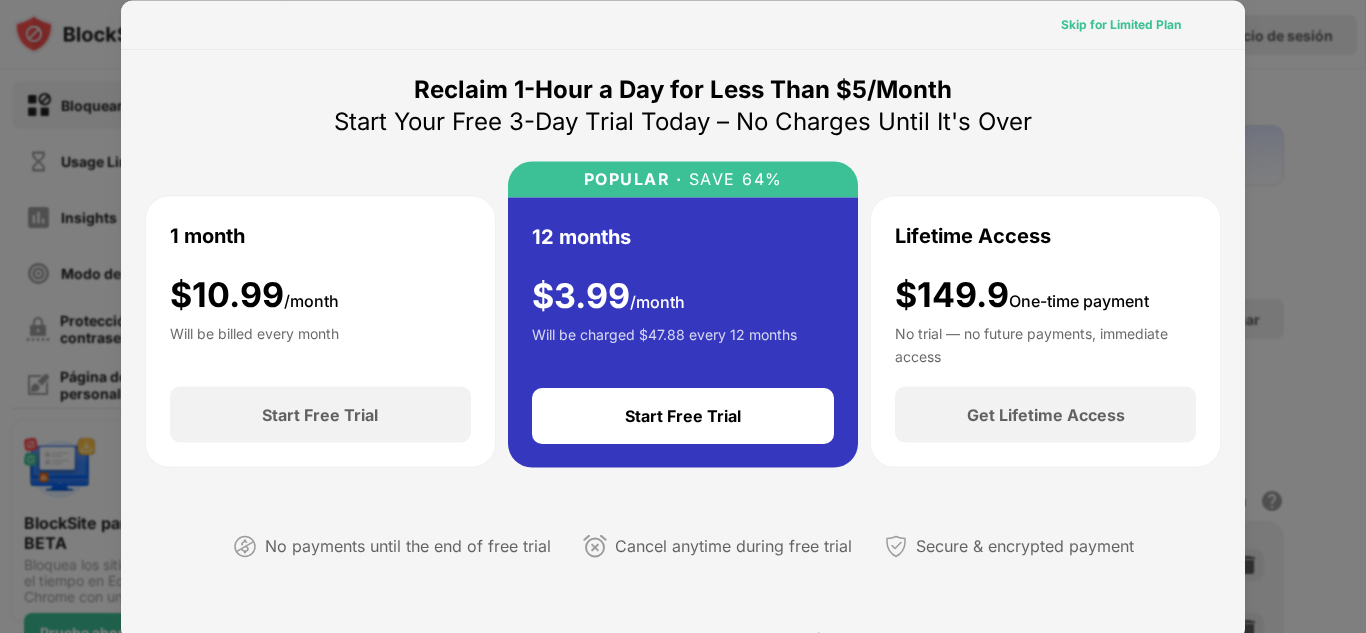 click on "Skip for Limited Plan" at bounding box center (1121, 24) 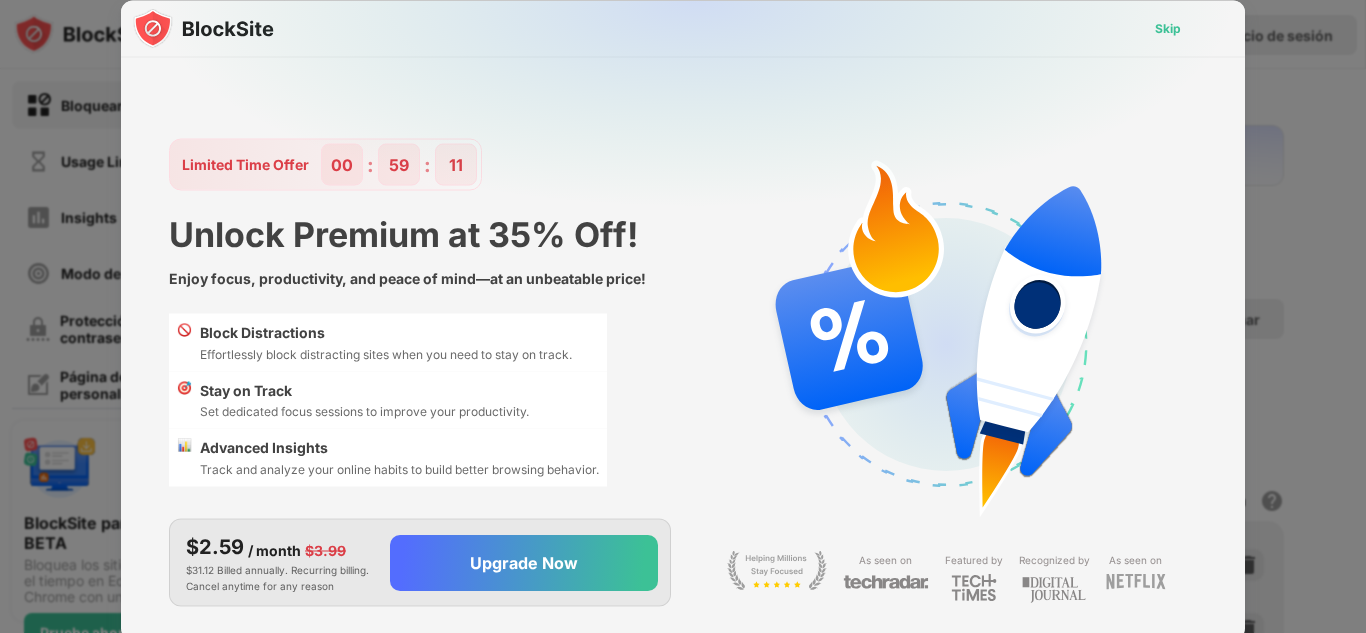 click on "Skip" at bounding box center (1168, 28) 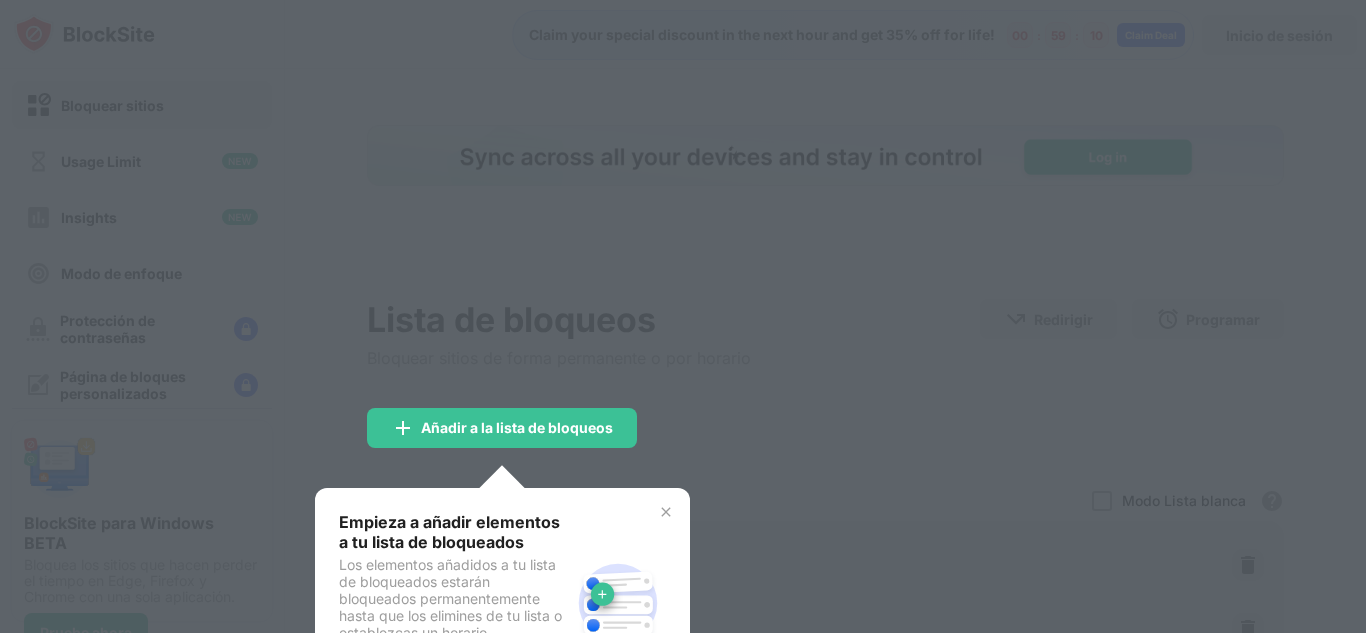 scroll, scrollTop: 0, scrollLeft: 0, axis: both 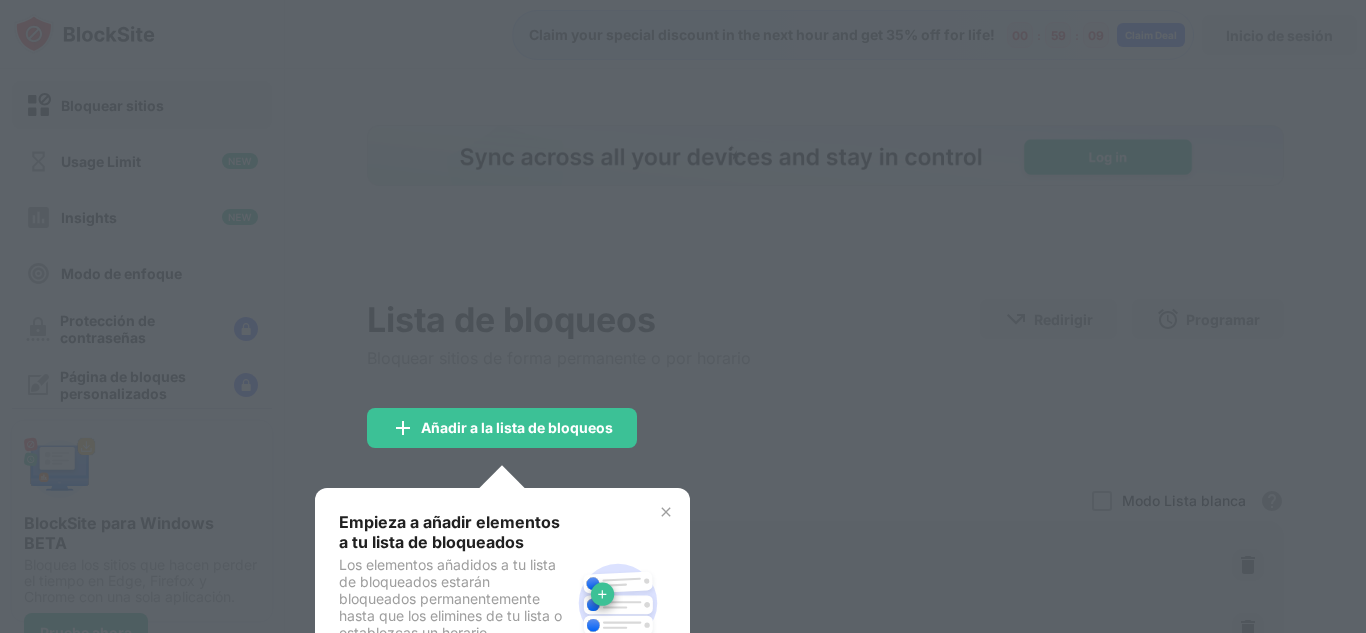 click at bounding box center [683, 316] 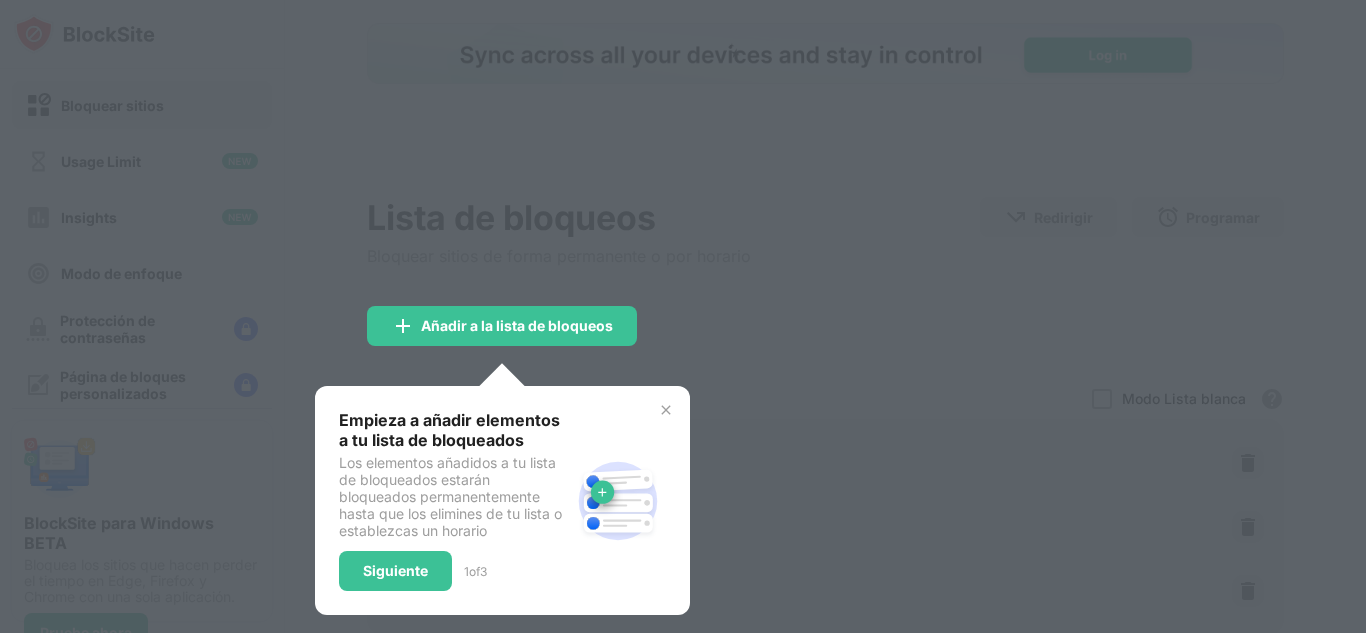 scroll, scrollTop: 105, scrollLeft: 0, axis: vertical 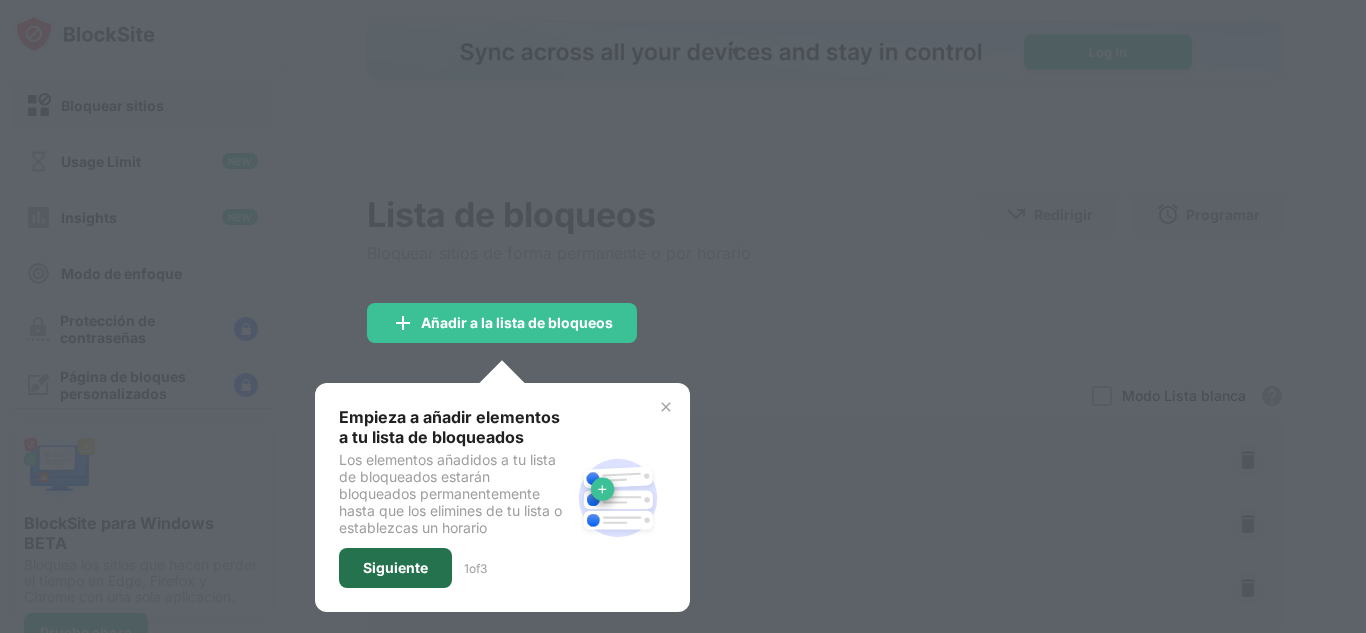 click on "Siguiente" at bounding box center (395, 568) 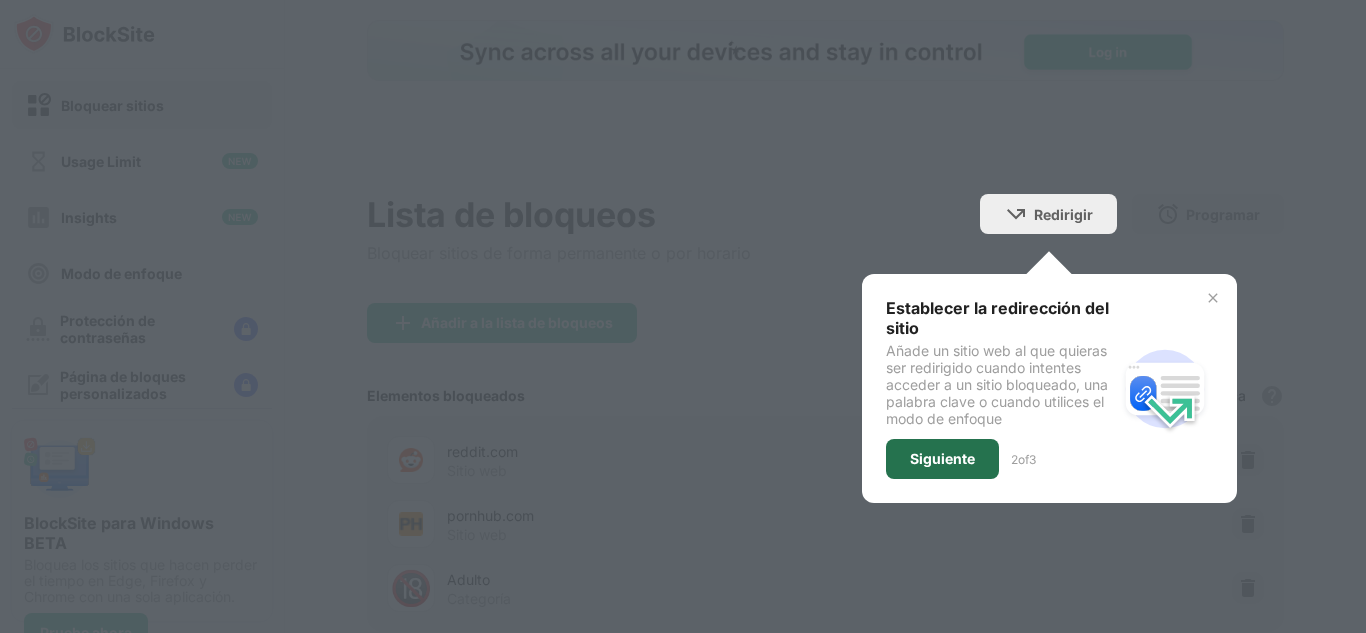 click on "Siguiente" at bounding box center [942, 459] 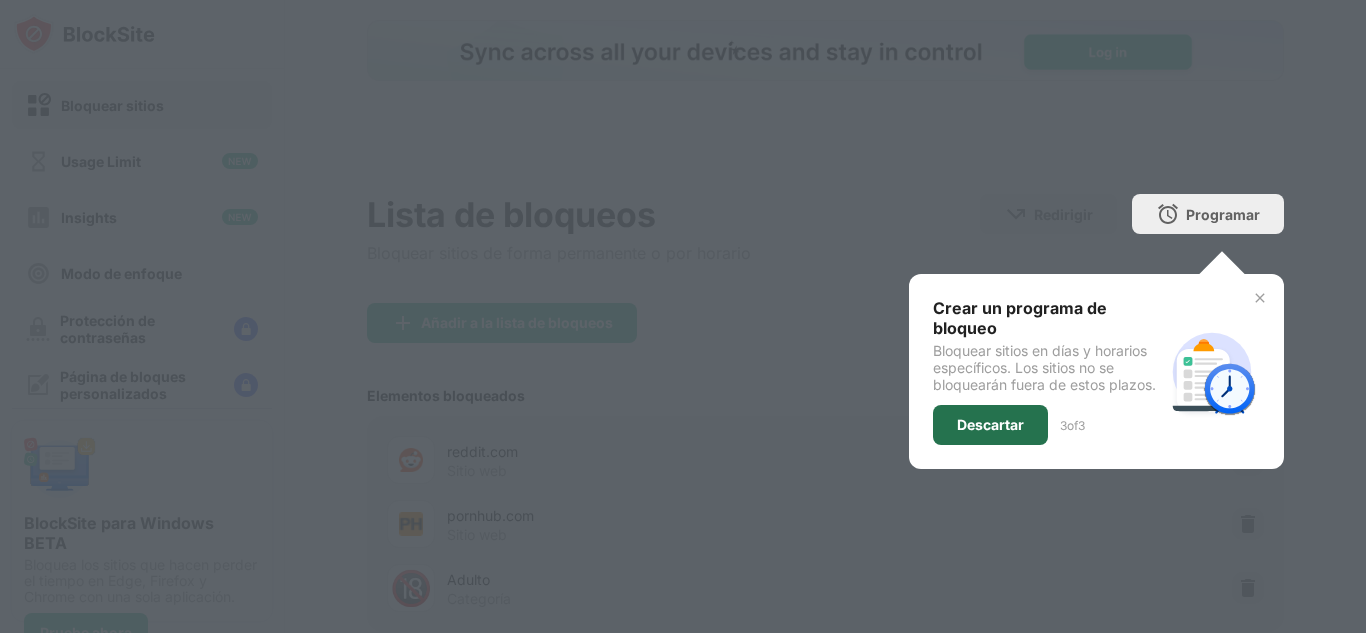 click on "Descartar" at bounding box center [990, 425] 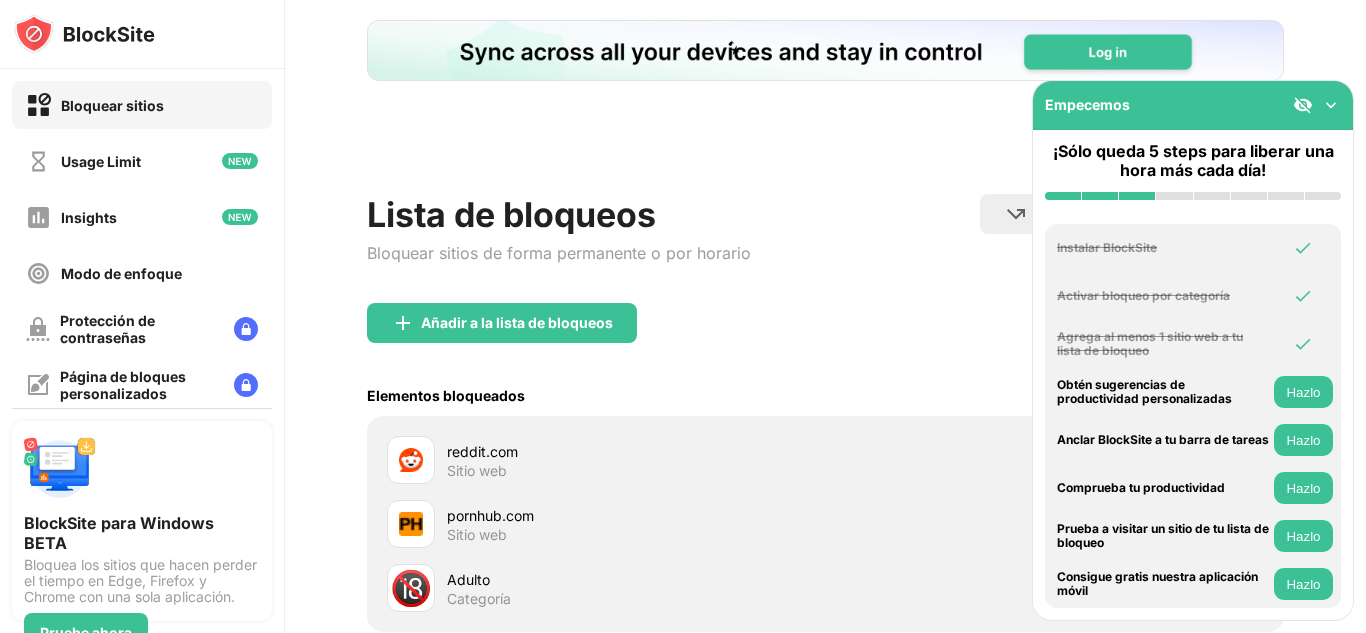scroll, scrollTop: 0, scrollLeft: 0, axis: both 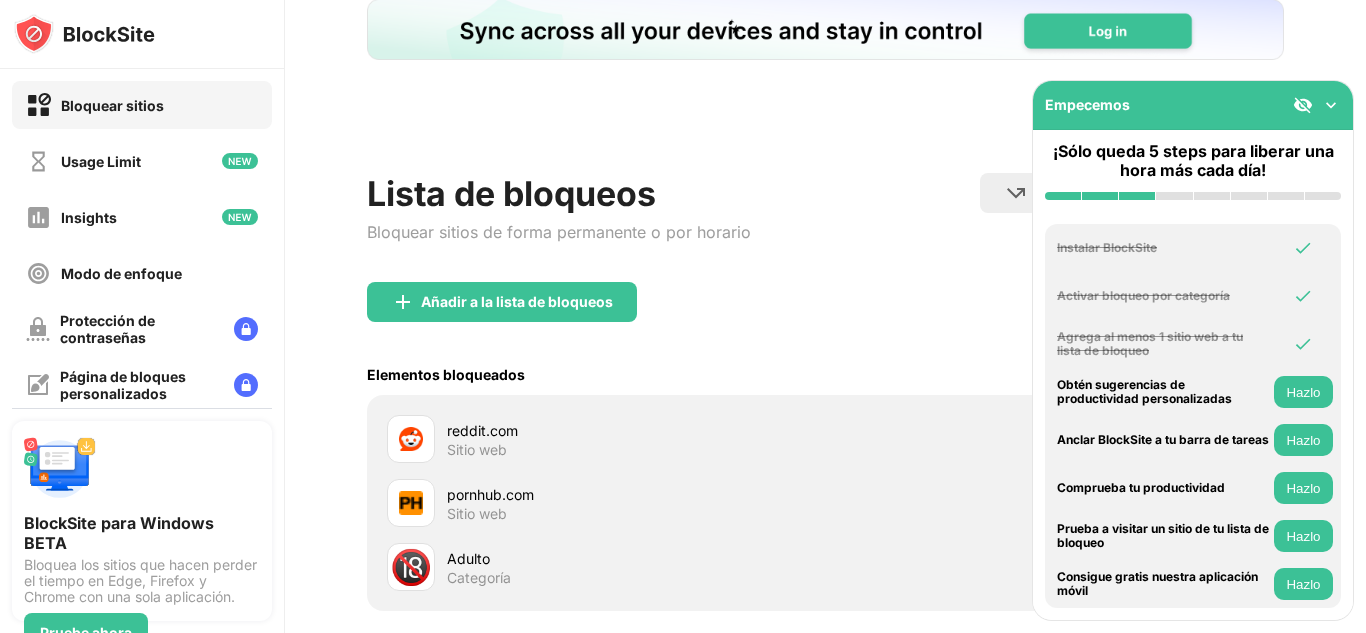 click at bounding box center (1331, 105) 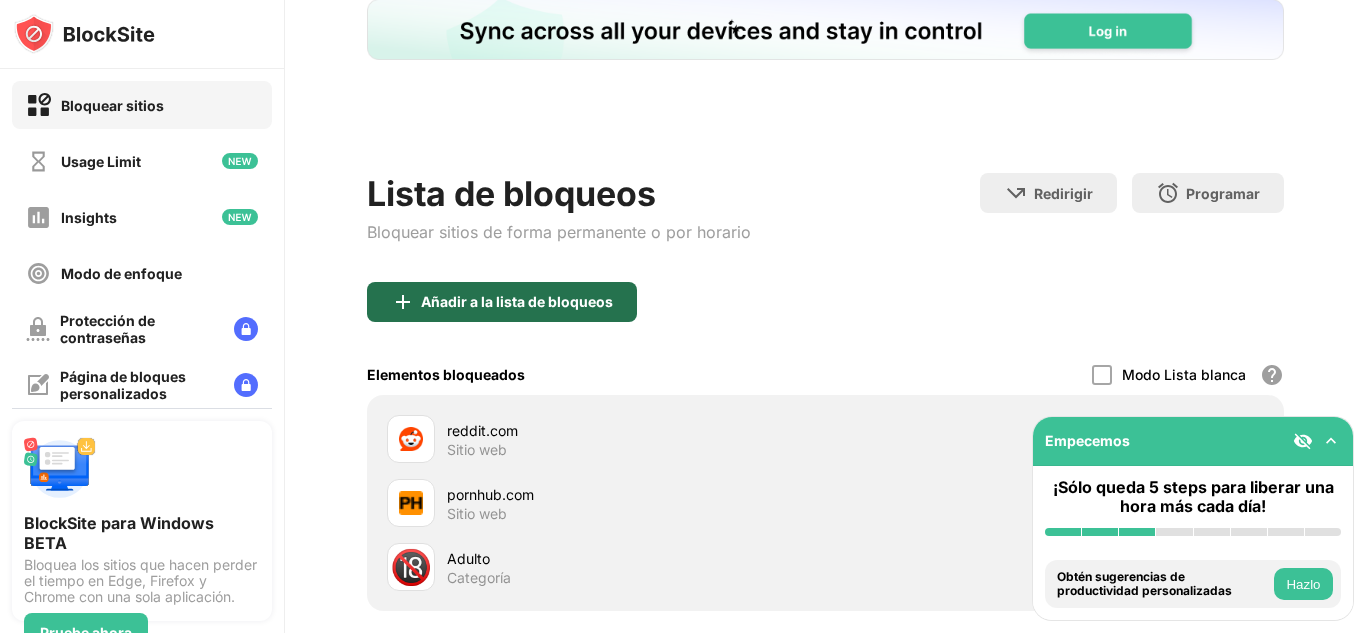 click on "Añadir a la lista de bloqueos" at bounding box center [517, 302] 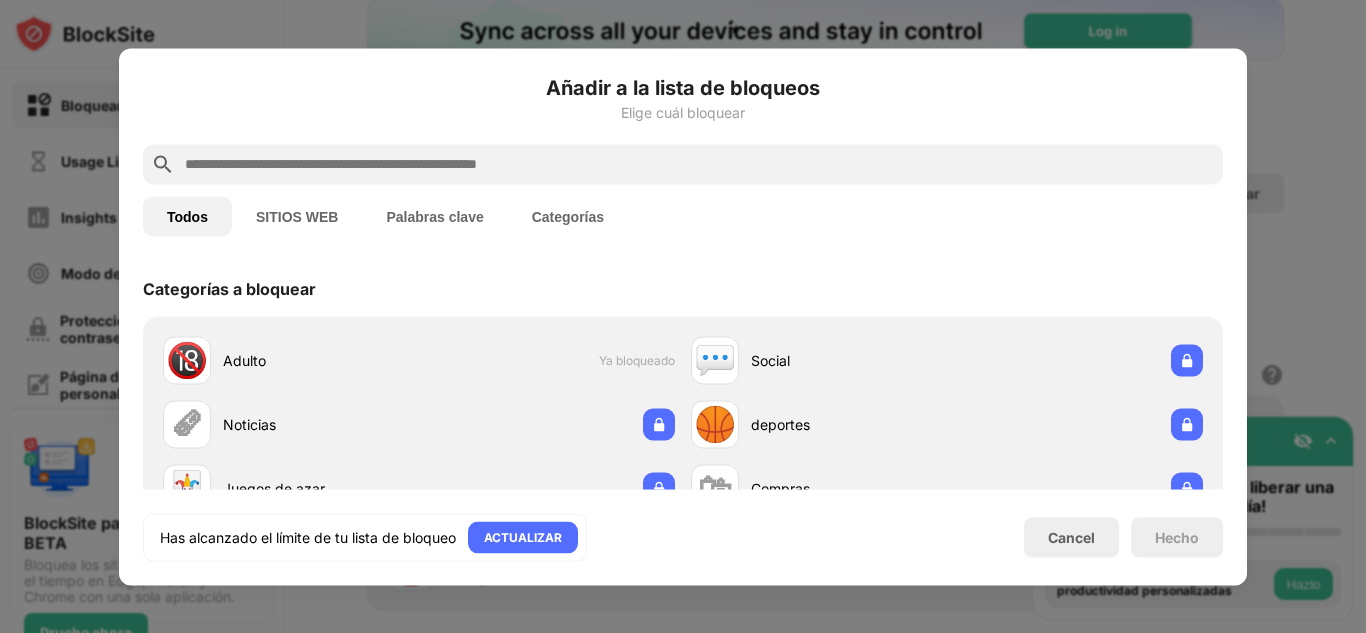 click on "Categorías" at bounding box center (568, 216) 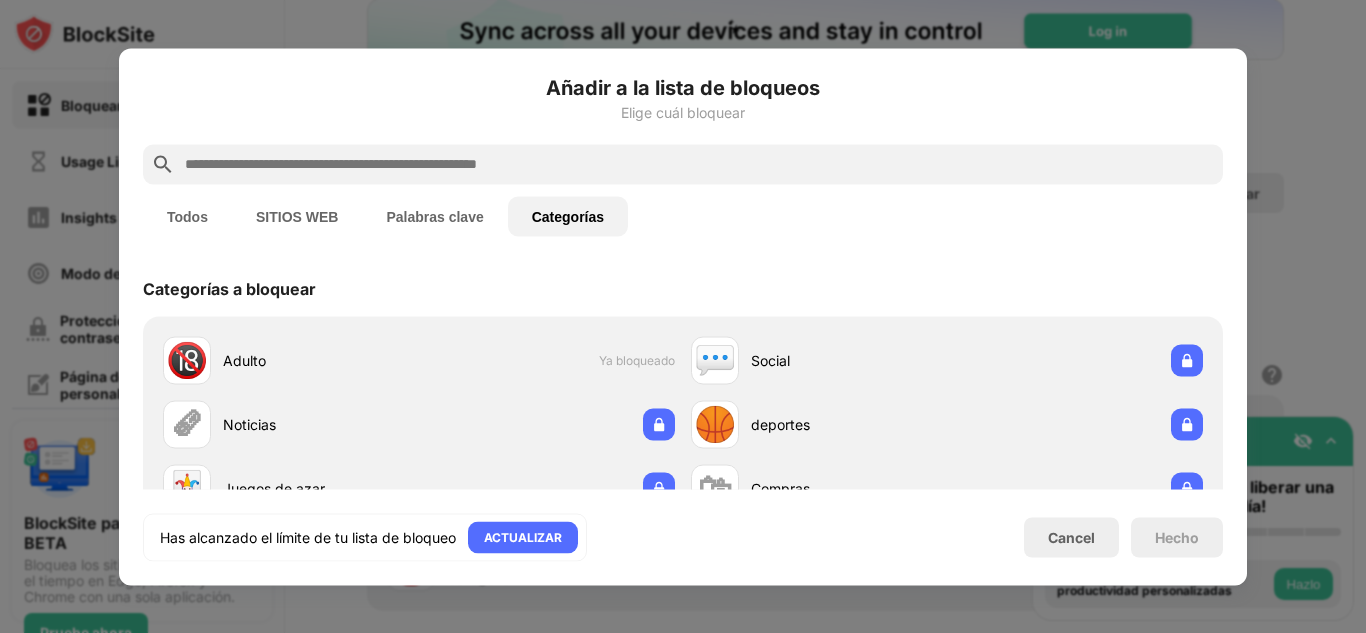 click at bounding box center (699, 164) 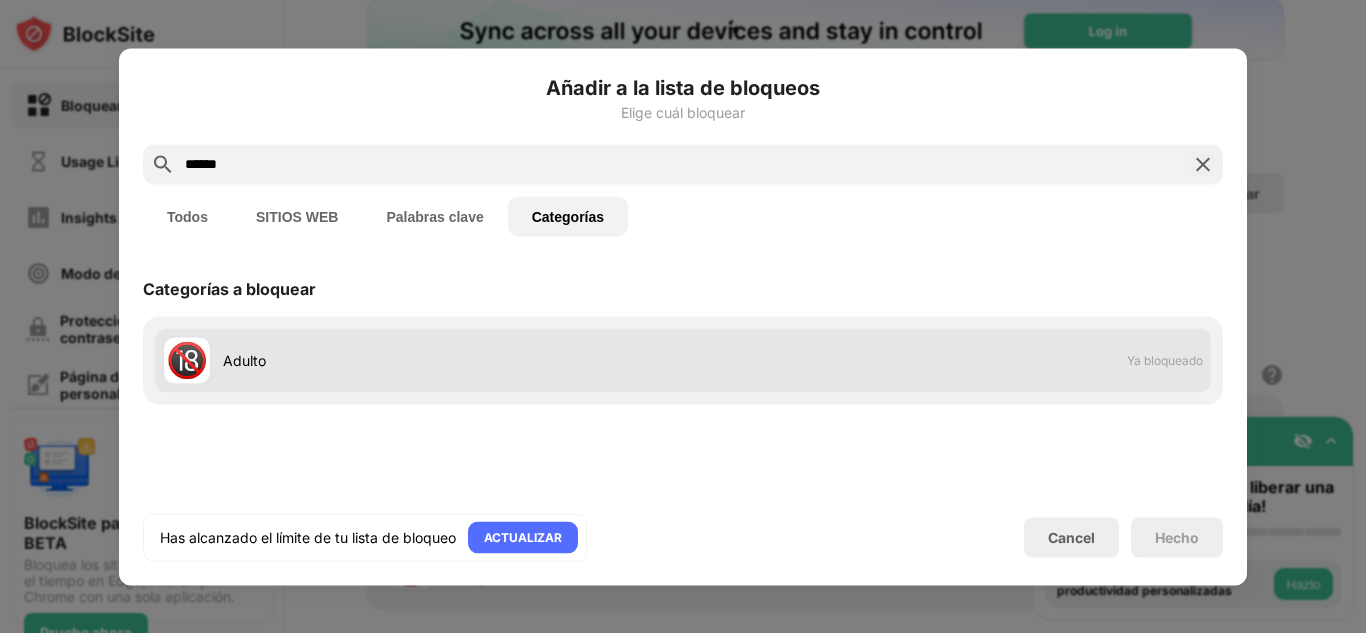 type on "******" 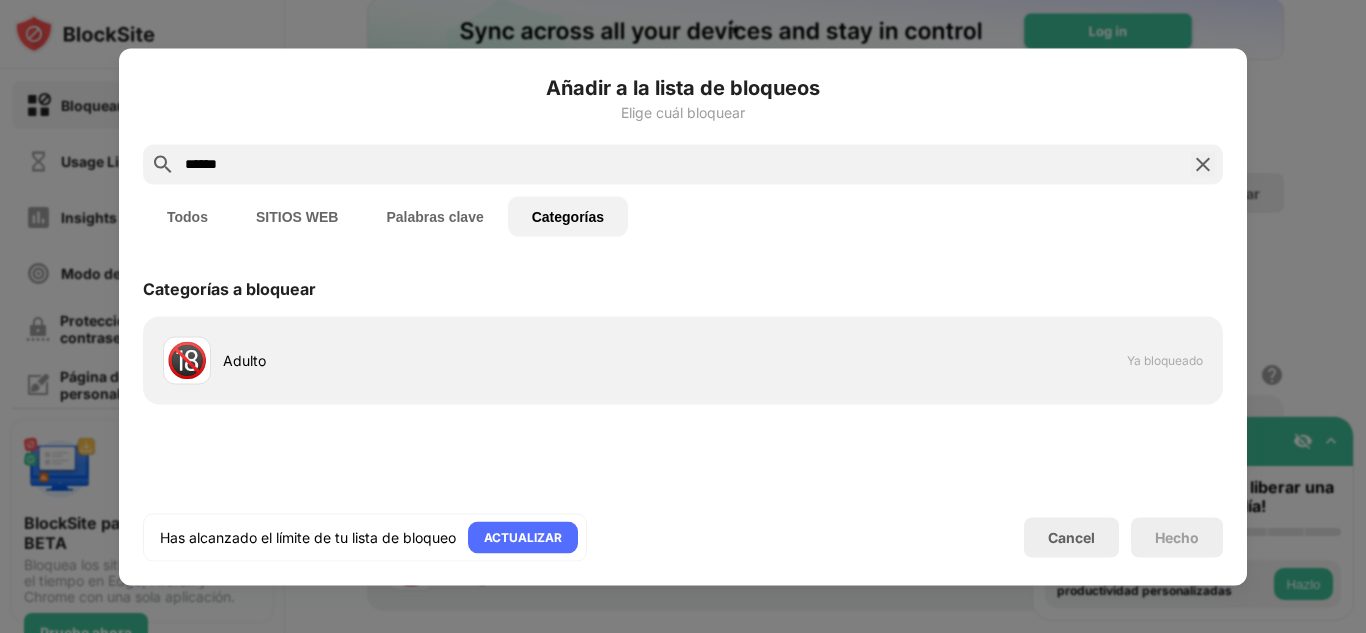 click at bounding box center [1203, 164] 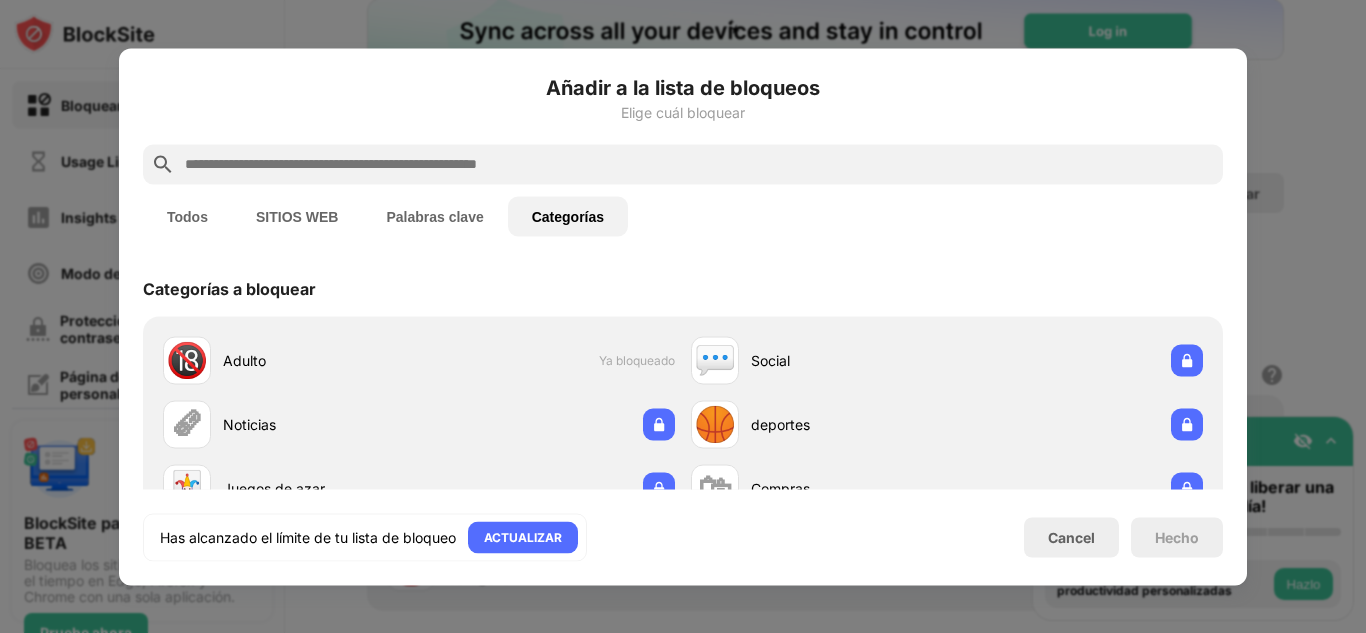 click on "SITIOS WEB" at bounding box center (297, 216) 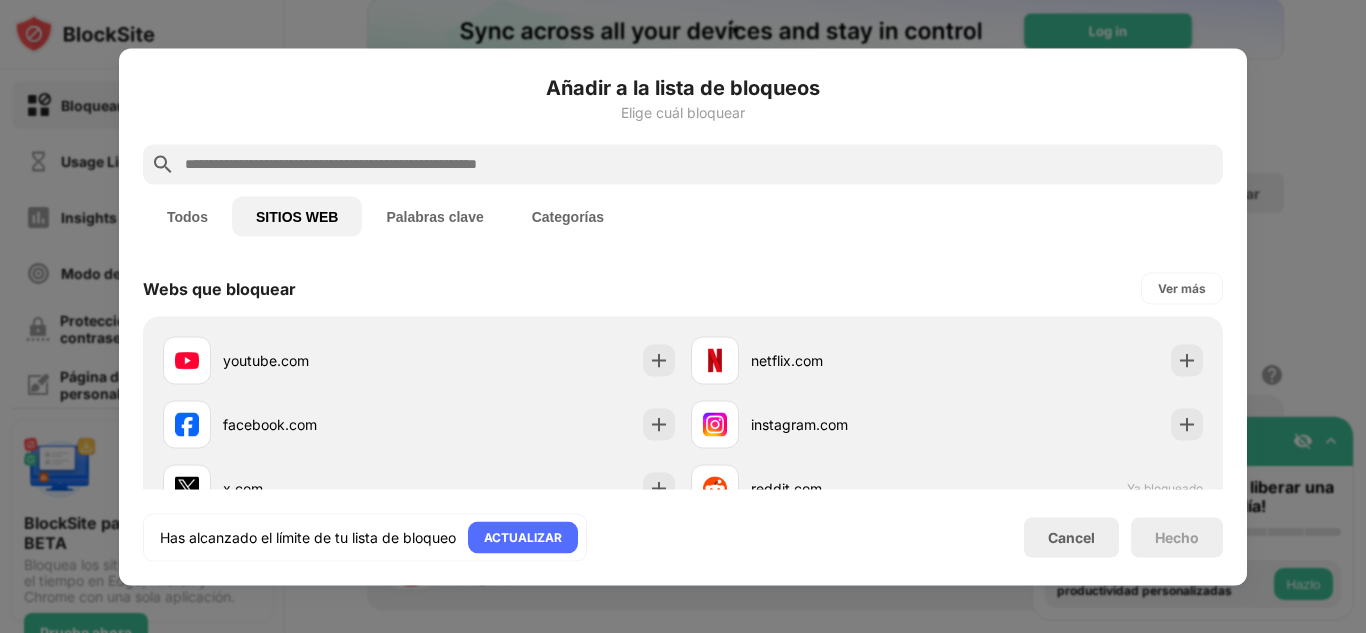 click on "Palabras clave" at bounding box center (434, 216) 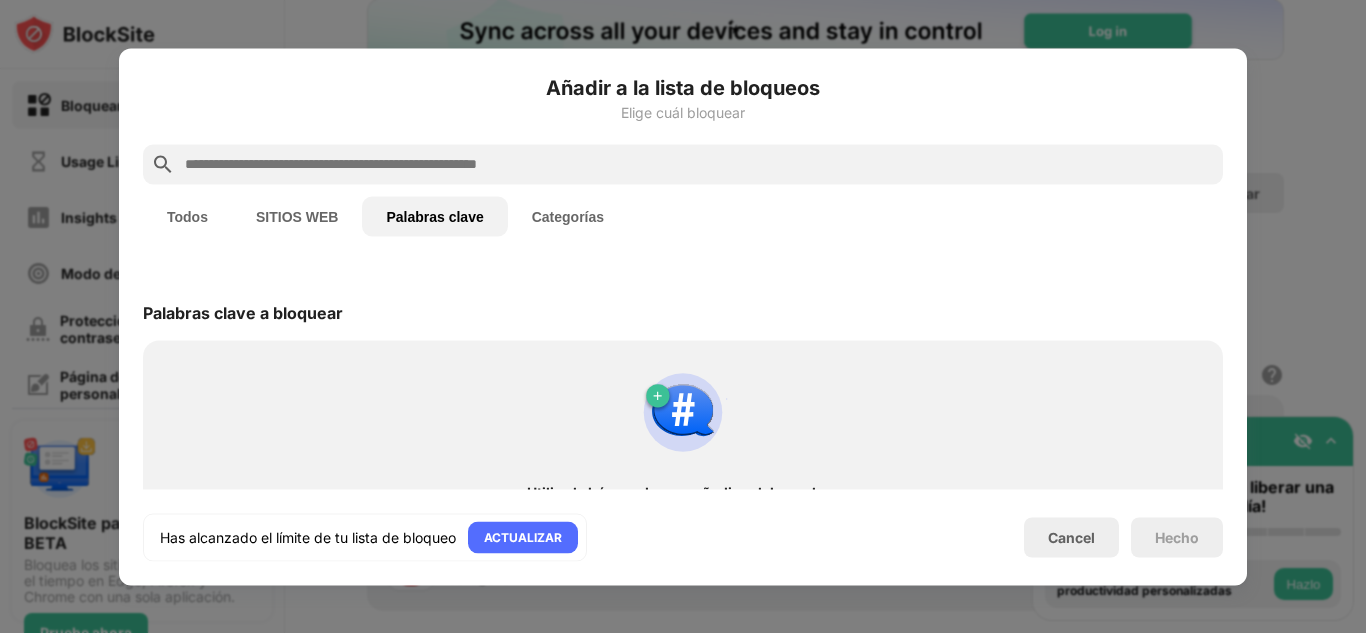 click on "Todos SITIOS WEB Palabras clave Categorías" at bounding box center [683, 216] 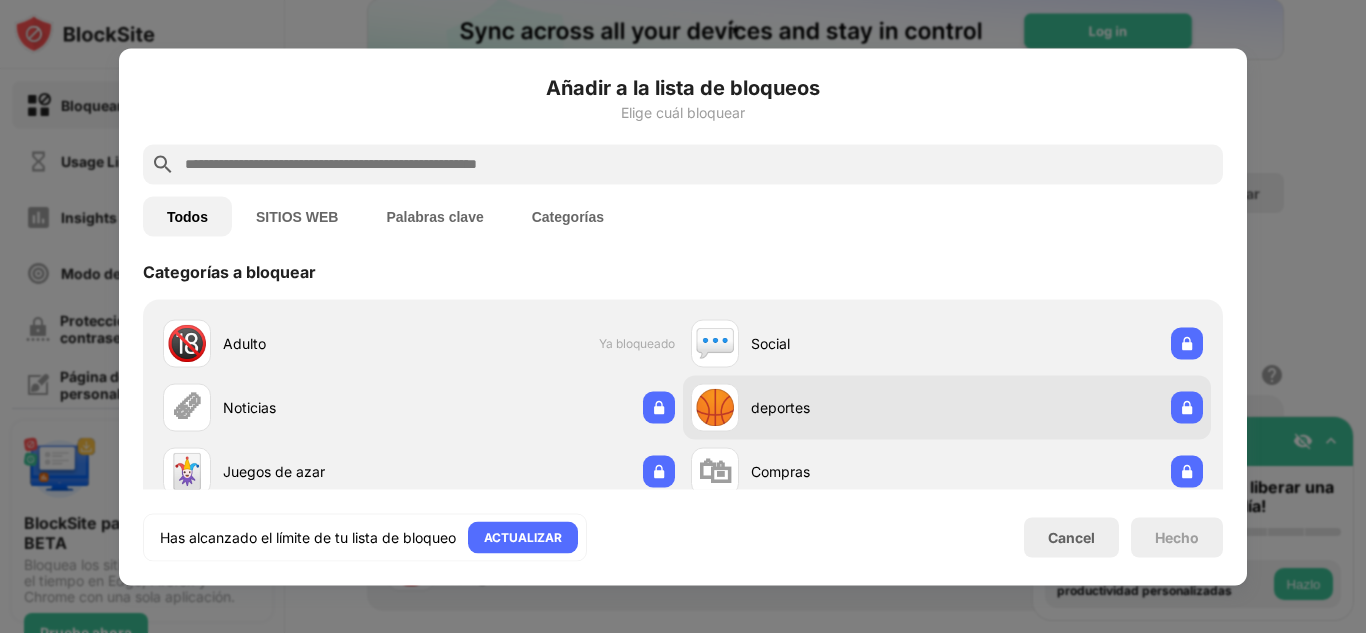 scroll, scrollTop: 16, scrollLeft: 0, axis: vertical 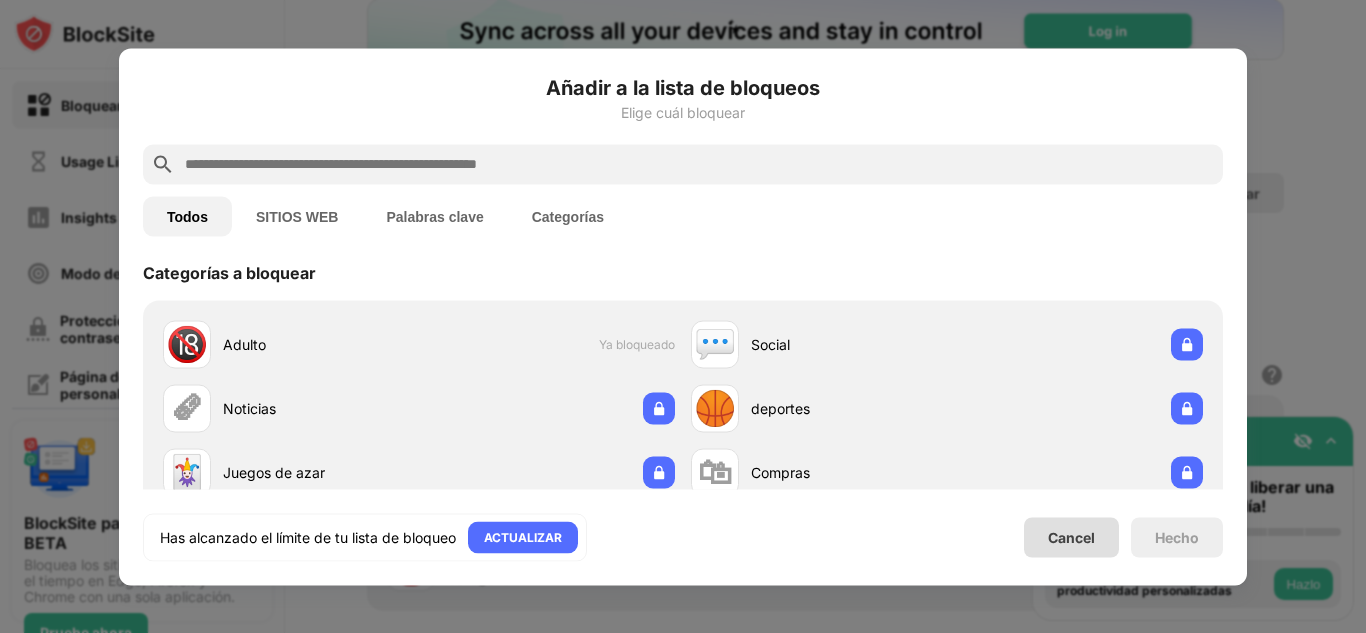 click on "Cancel" at bounding box center (1071, 537) 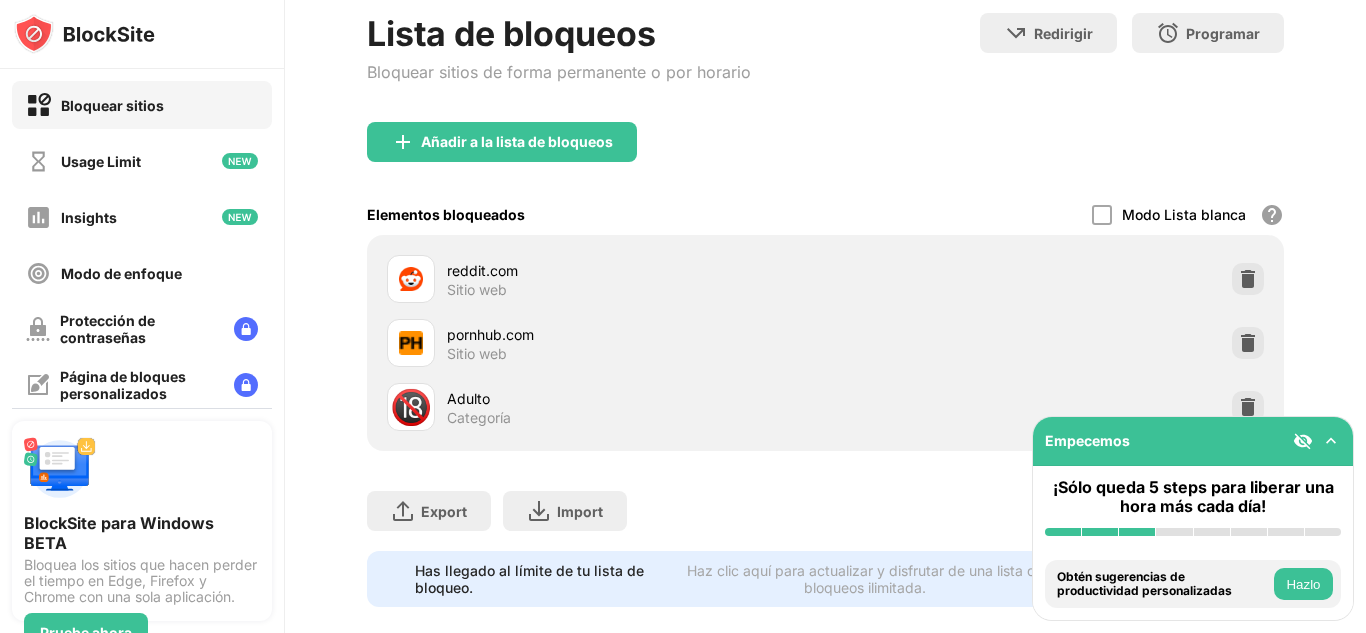 scroll, scrollTop: 331, scrollLeft: 0, axis: vertical 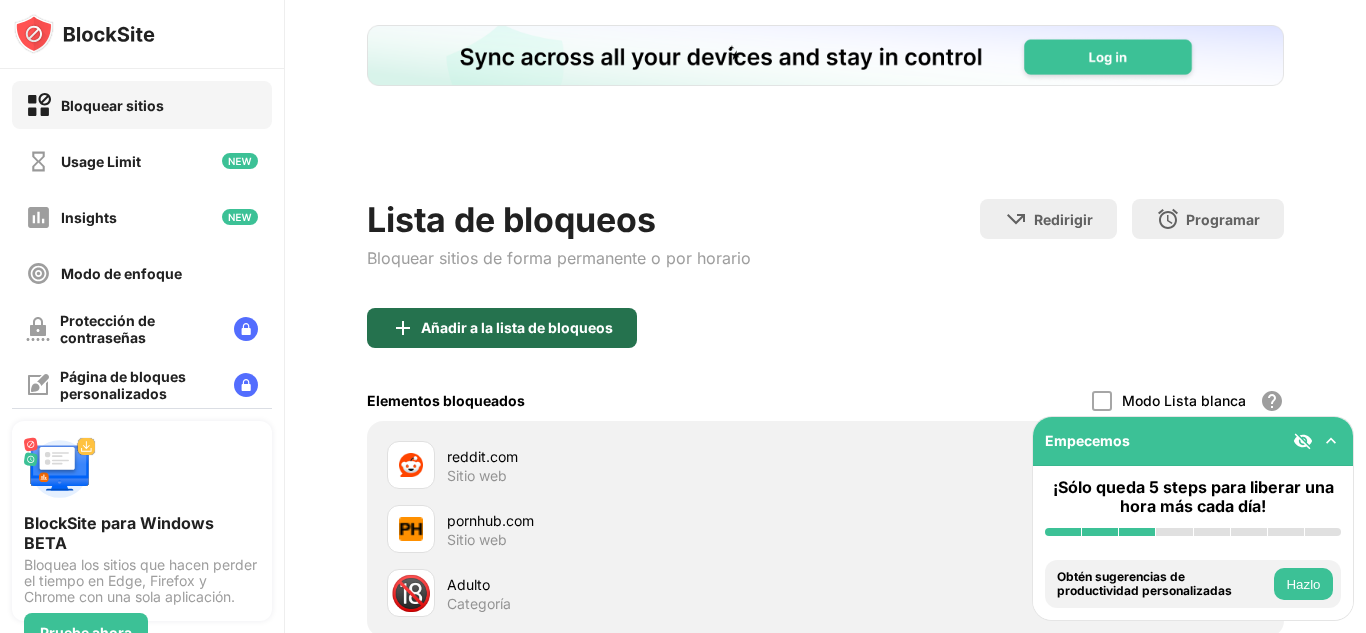 click on "Añadir a la lista de bloqueos" at bounding box center [517, 328] 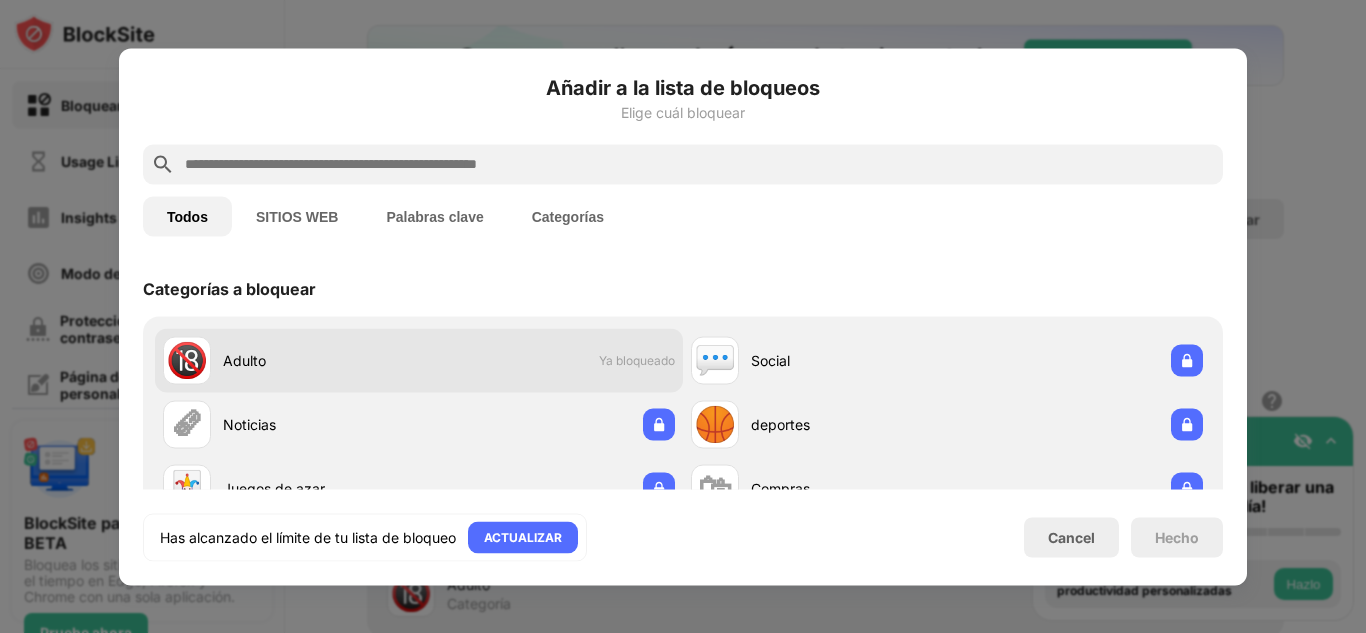 click on "🔞 Adulto Ya bloqueado" at bounding box center (419, 360) 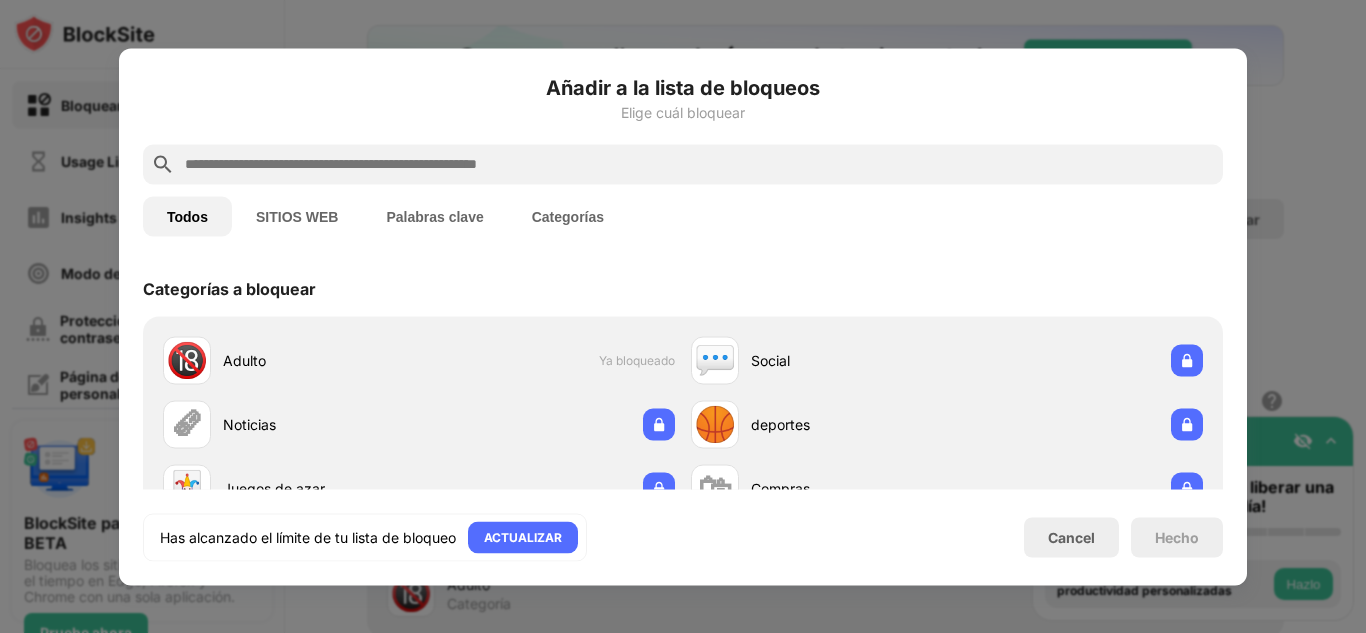 click on "Categorías" at bounding box center [568, 216] 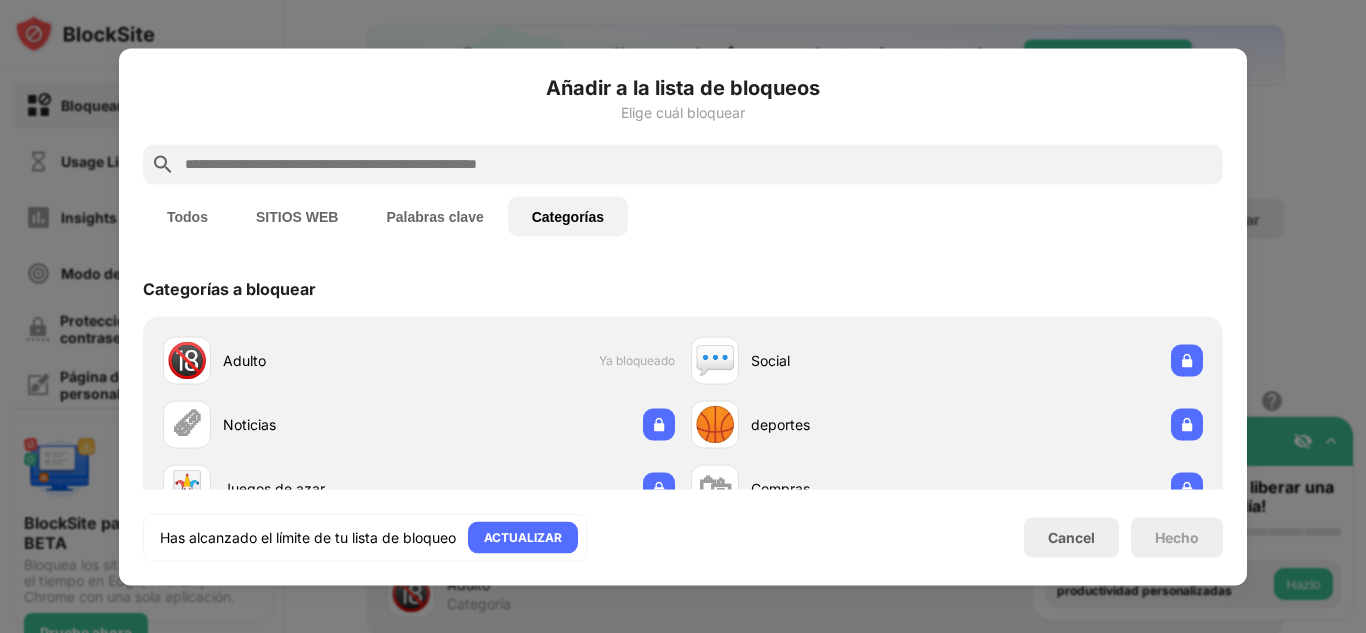 click on "Categorías" at bounding box center (568, 216) 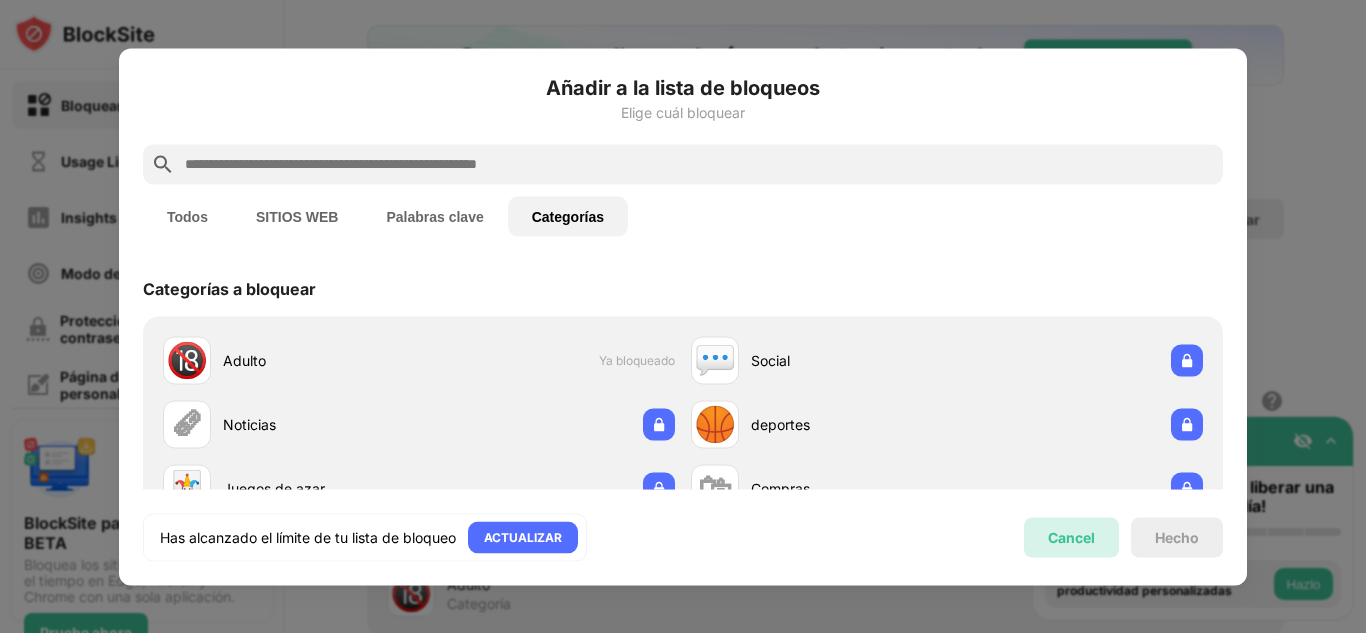 click on "Cancel" at bounding box center [1071, 537] 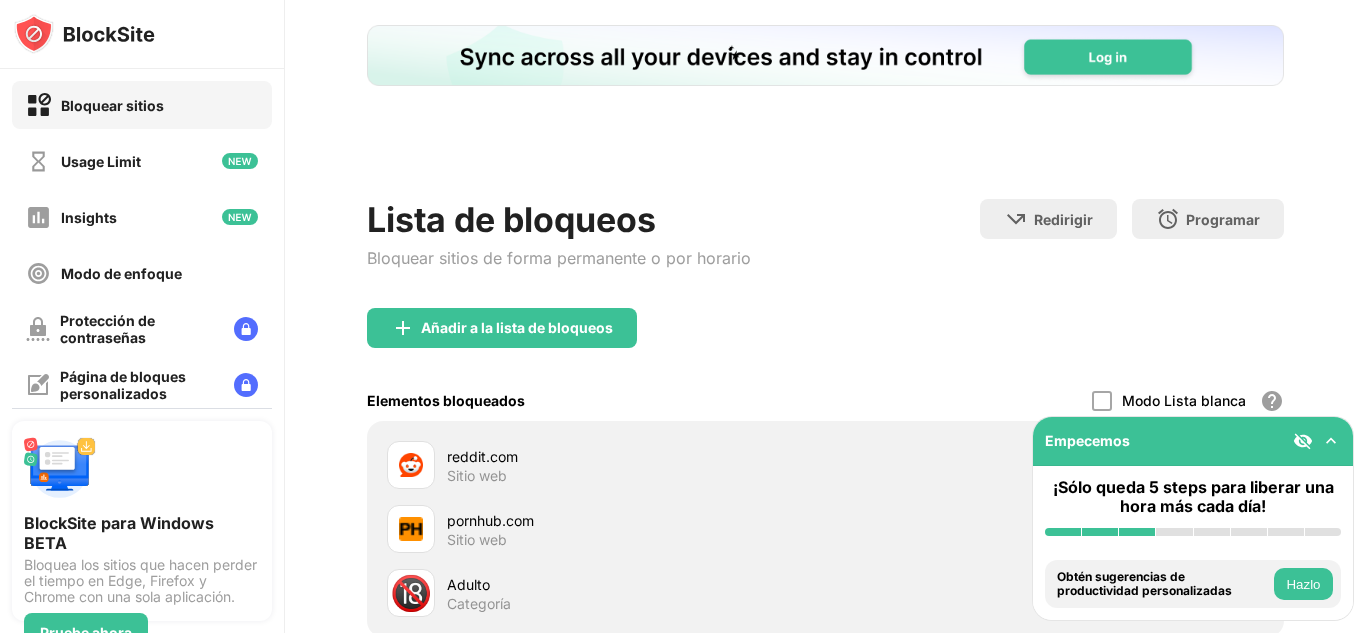 scroll, scrollTop: 331, scrollLeft: 0, axis: vertical 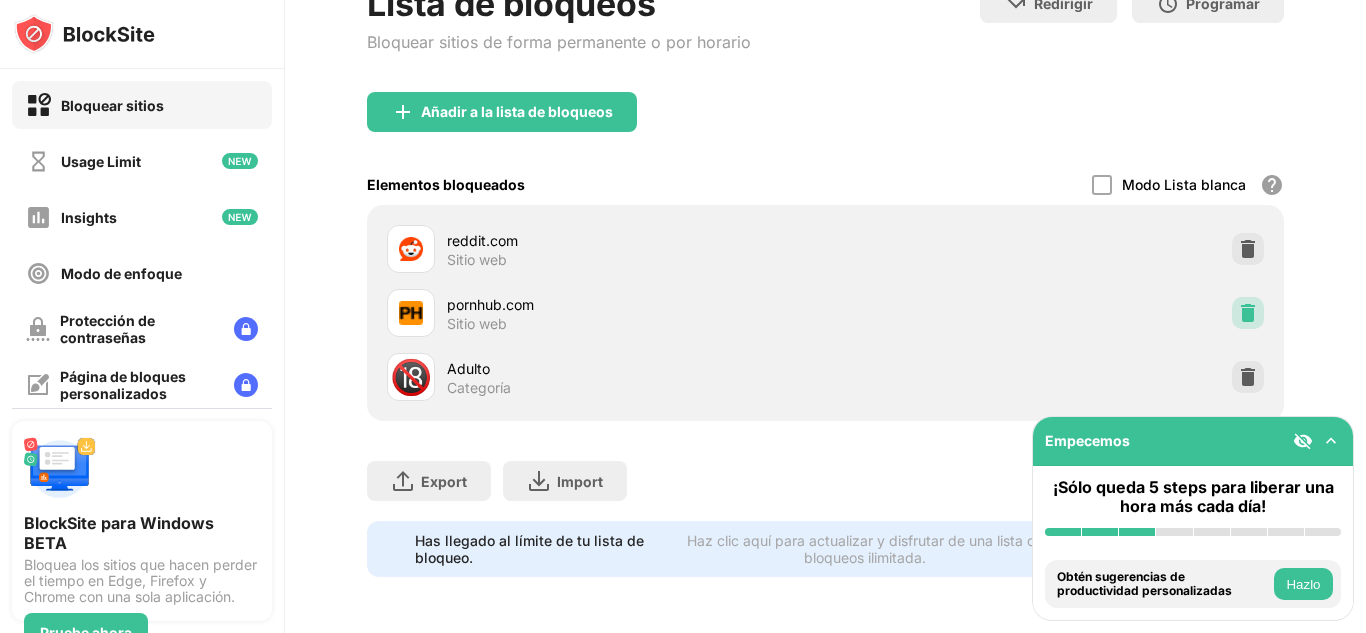 click at bounding box center (1248, 313) 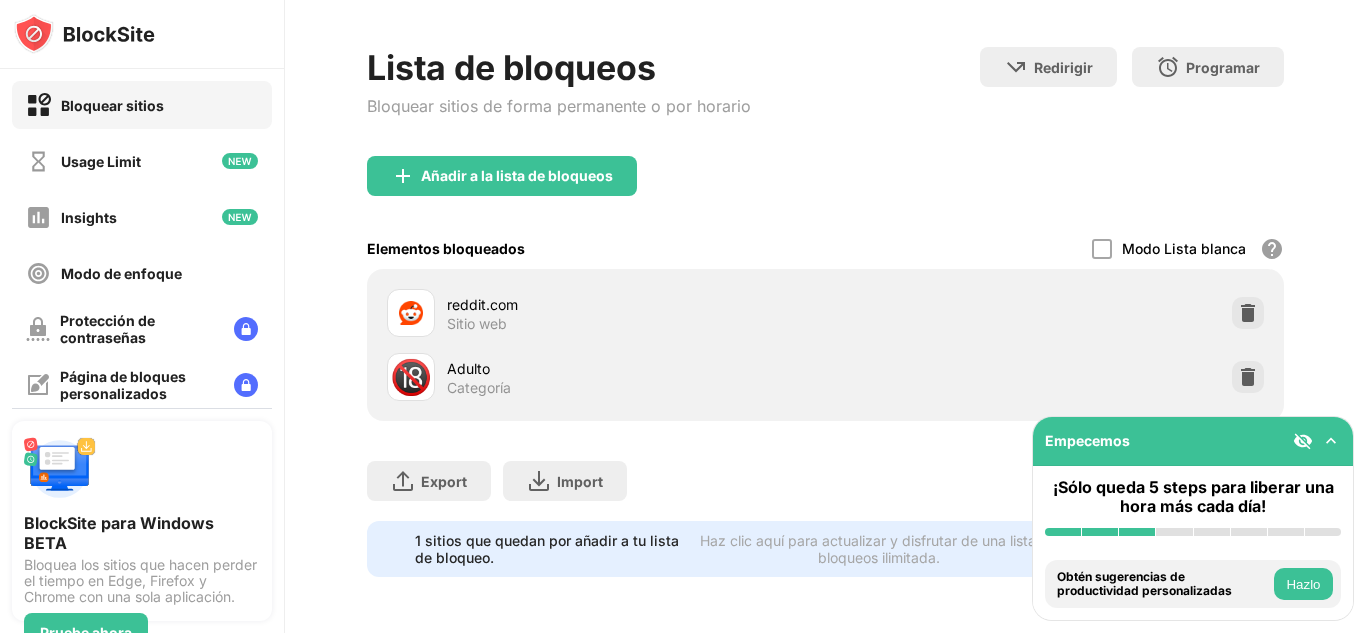 scroll, scrollTop: 267, scrollLeft: 0, axis: vertical 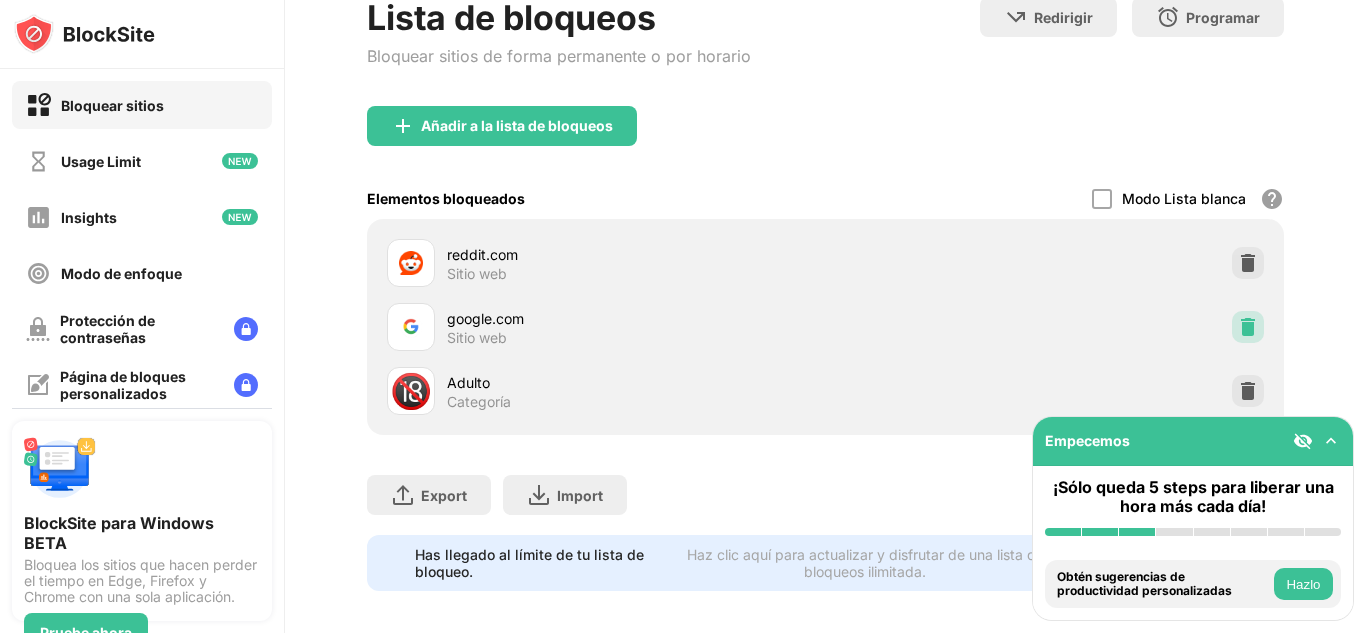 click at bounding box center [1248, 327] 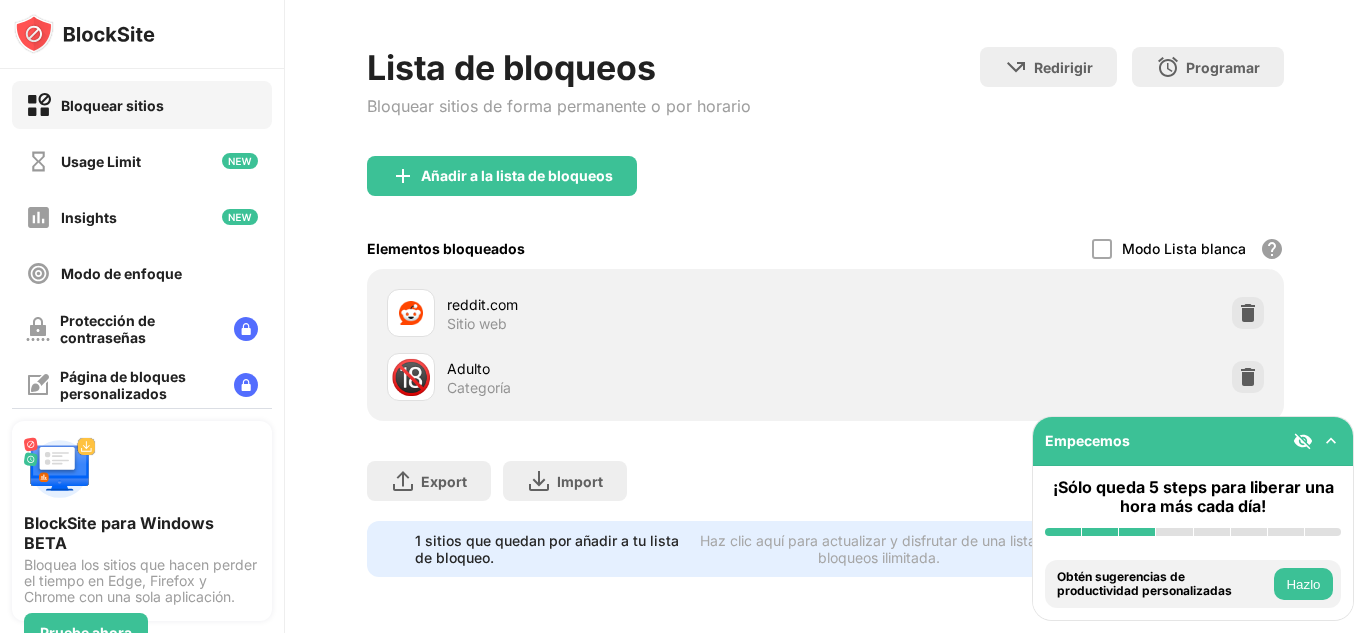 scroll, scrollTop: 267, scrollLeft: 0, axis: vertical 